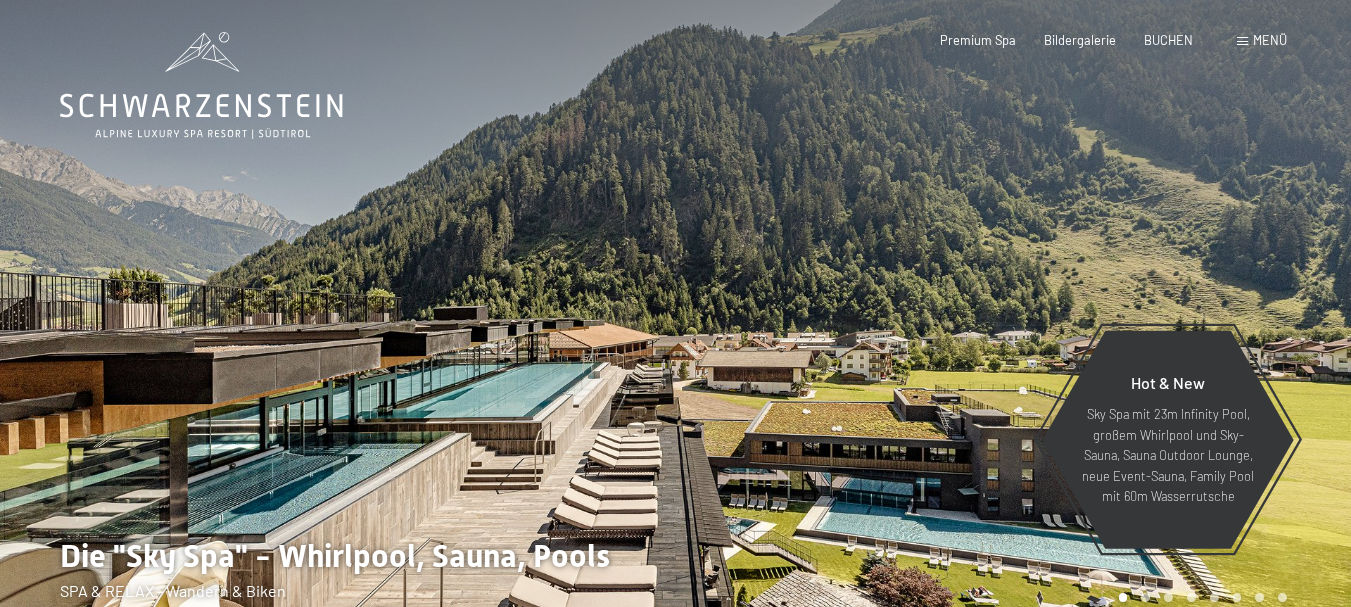 scroll, scrollTop: 0, scrollLeft: 0, axis: both 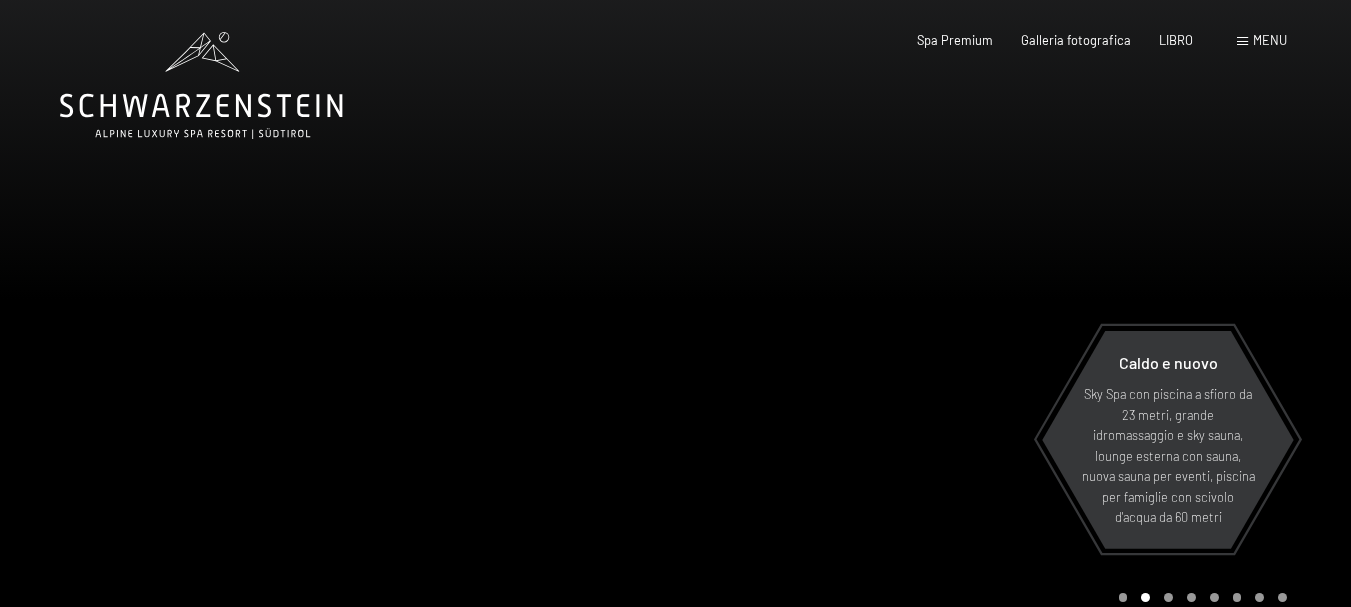 click on "menu" at bounding box center (1262, 41) 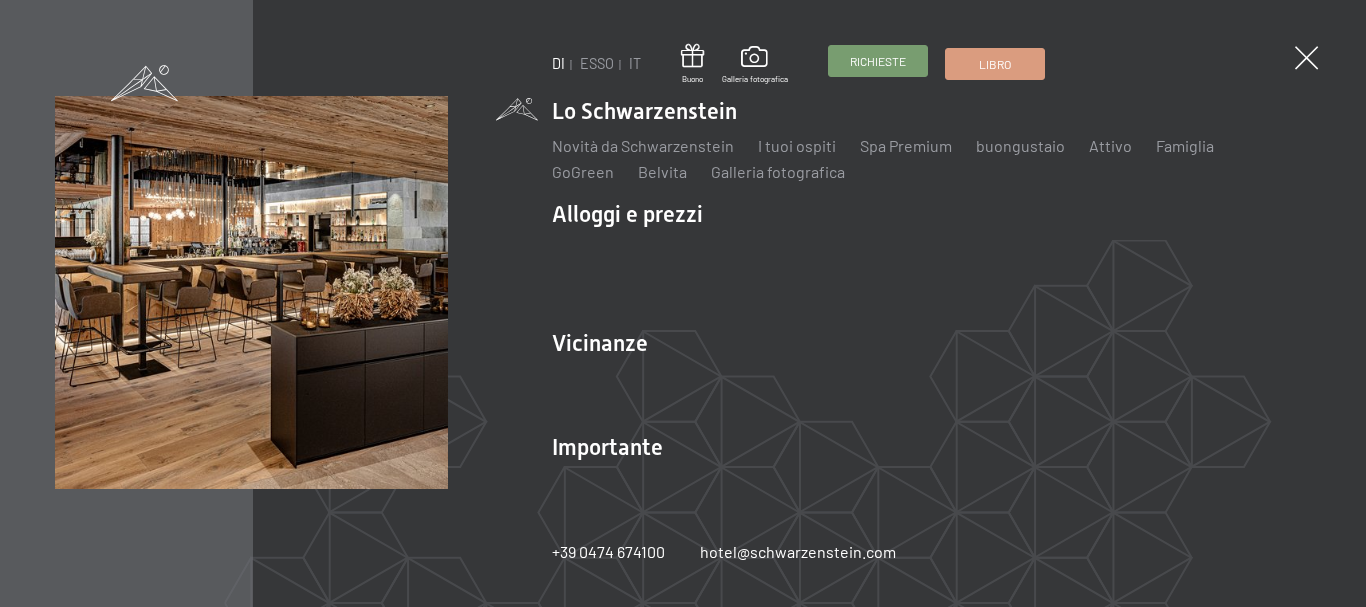 click on "Richieste" at bounding box center (878, 61) 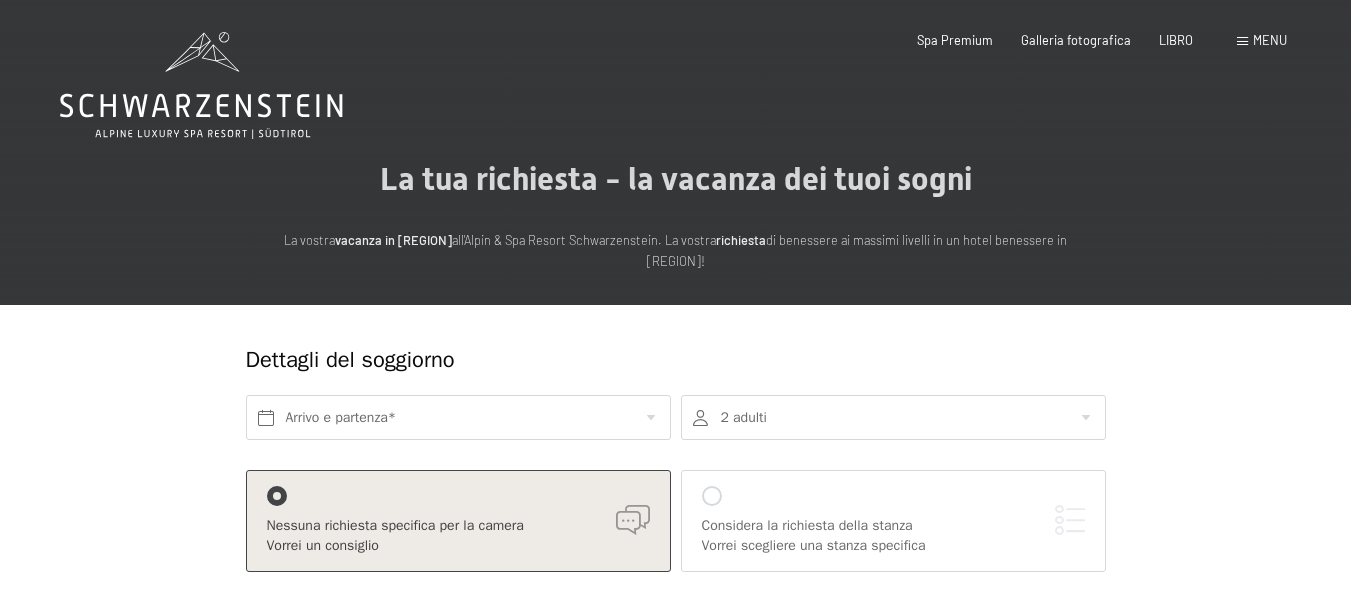 scroll, scrollTop: 0, scrollLeft: 0, axis: both 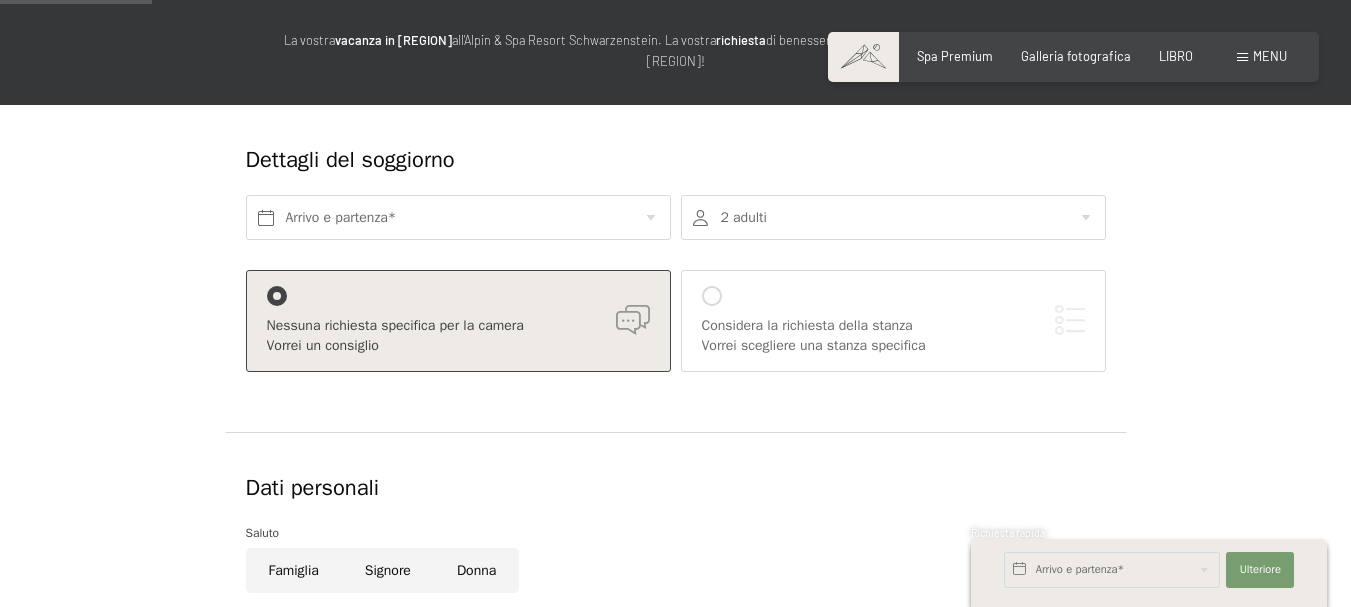click on "Considera la richiesta della stanza Vorrei scegliere una stanza specifica" at bounding box center [893, 320] 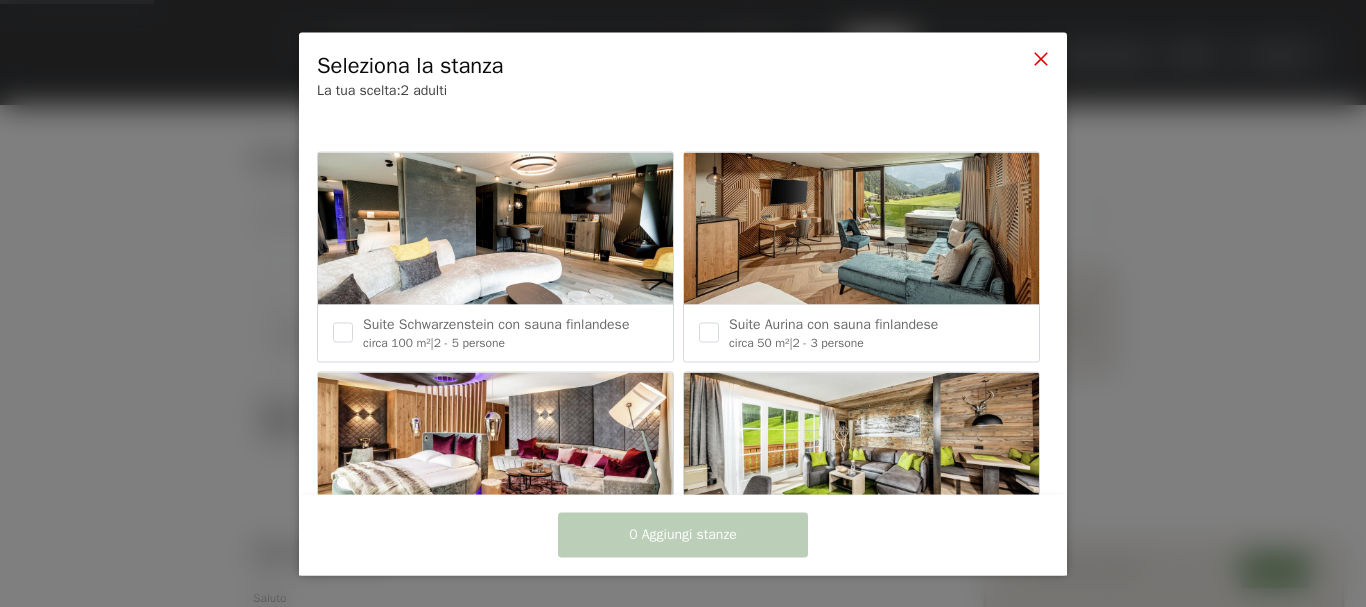 click at bounding box center (1041, 58) 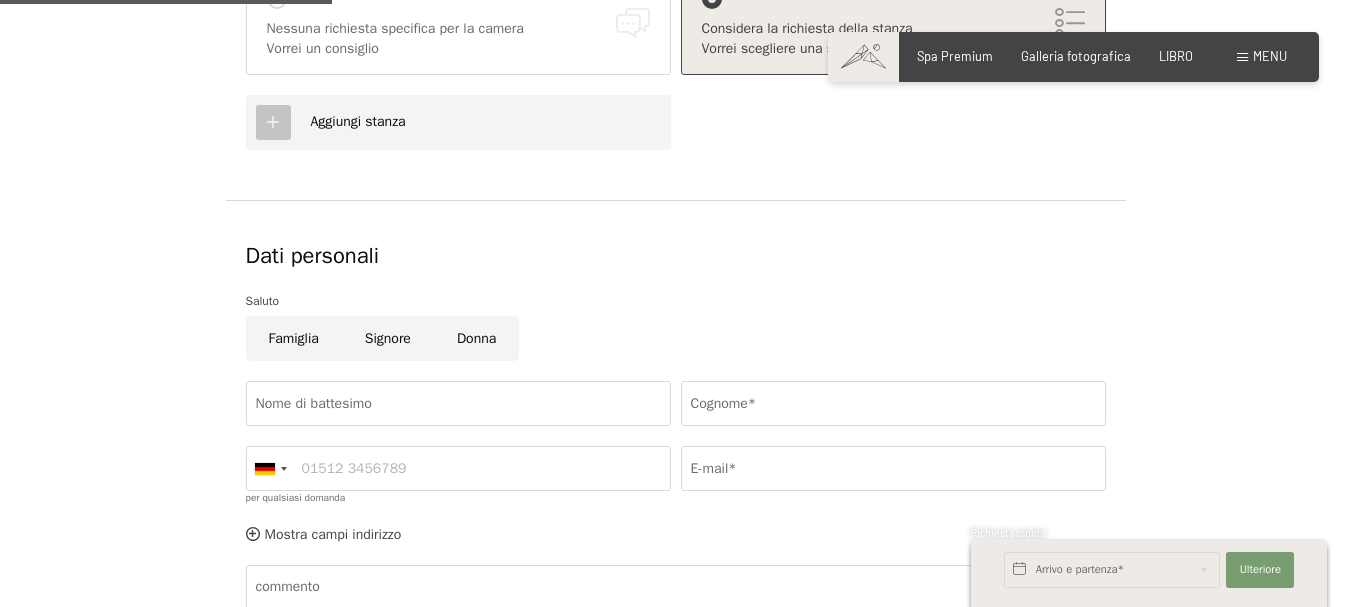 scroll, scrollTop: 533, scrollLeft: 0, axis: vertical 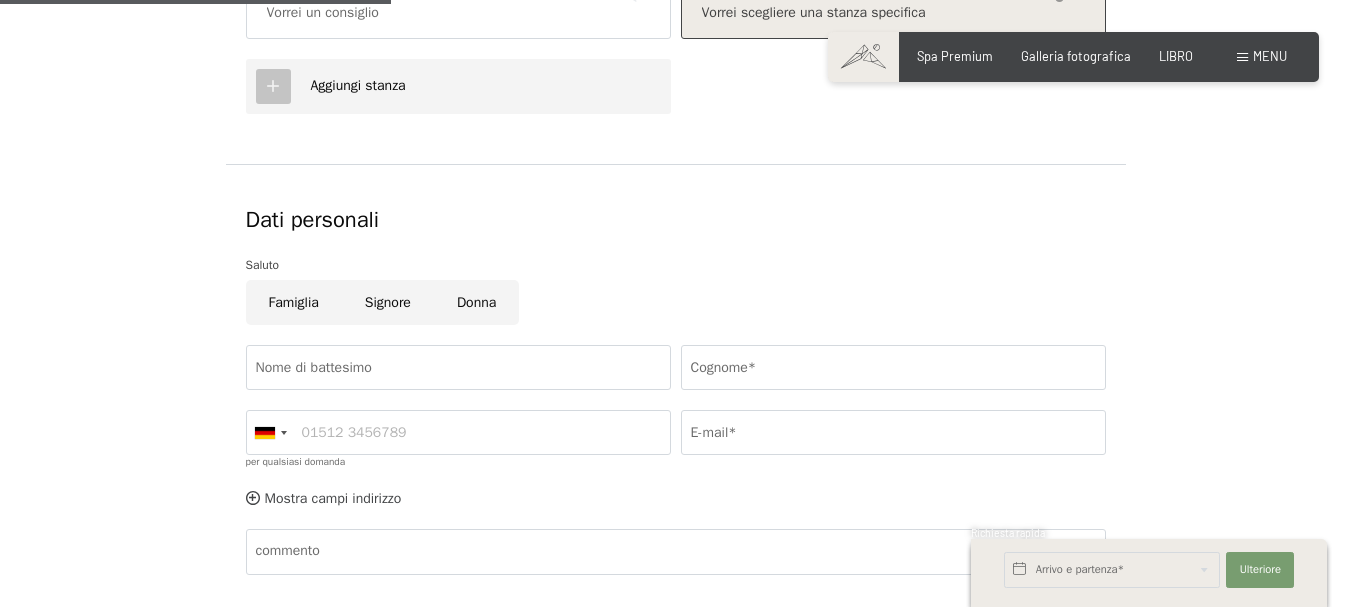 click on "Famiglia" at bounding box center [294, 302] 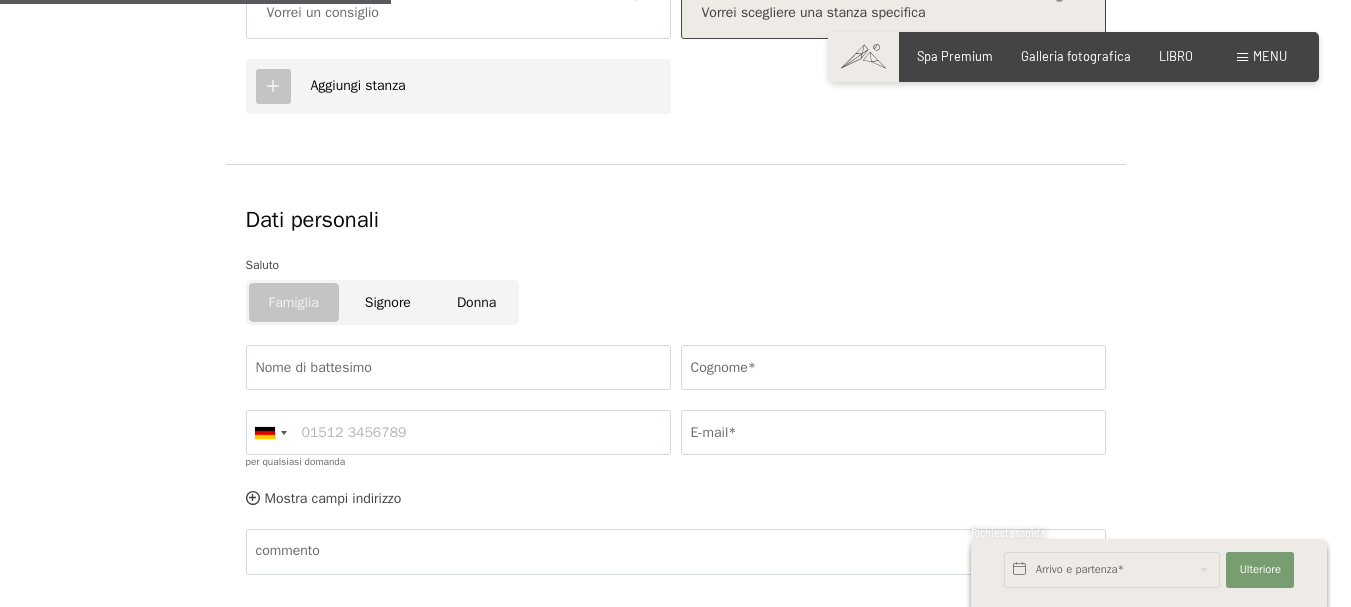 click on "Signore" at bounding box center [388, 302] 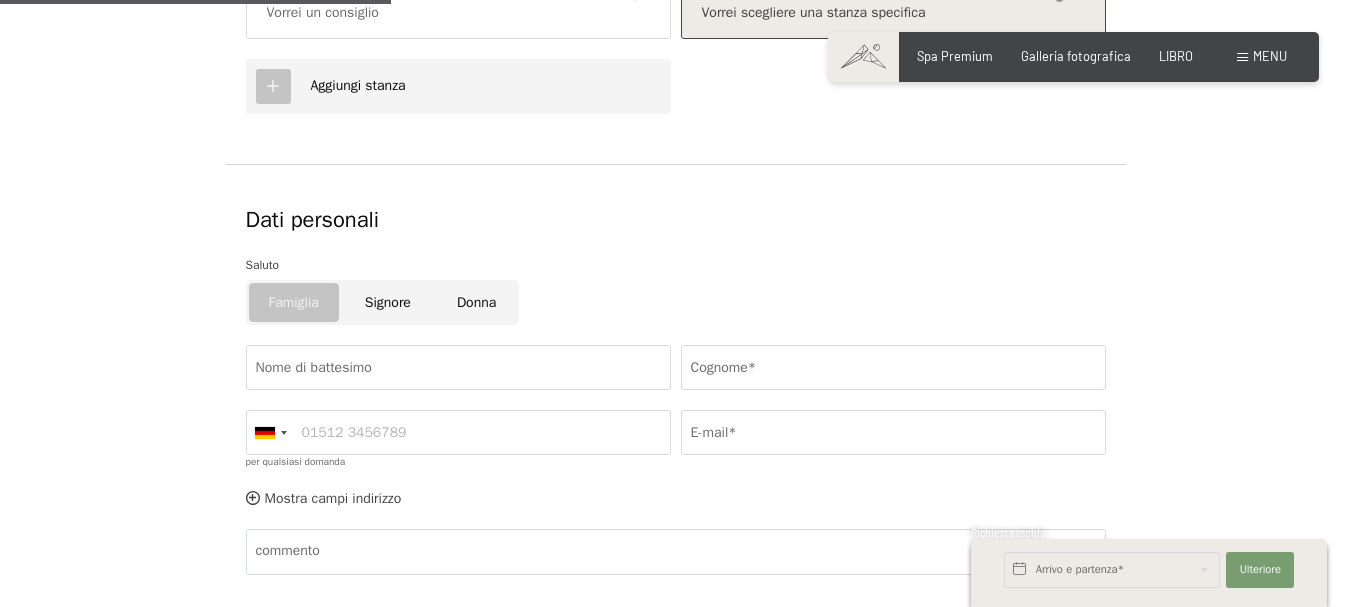 radio on "true" 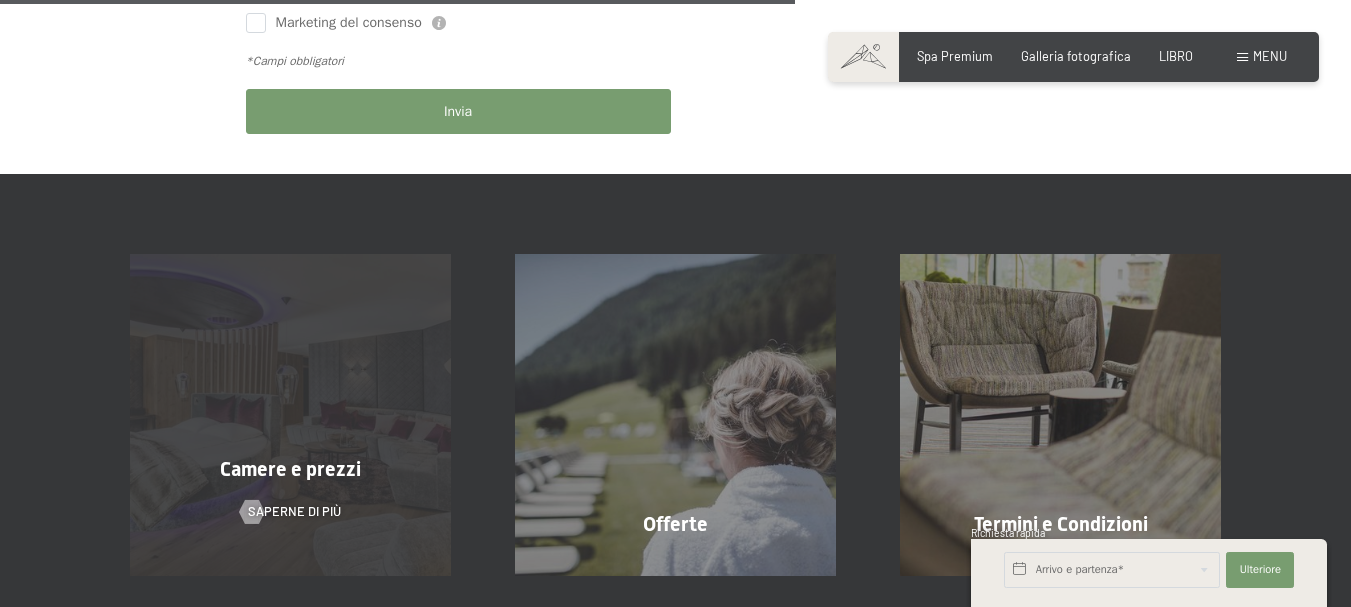 scroll, scrollTop: 1200, scrollLeft: 0, axis: vertical 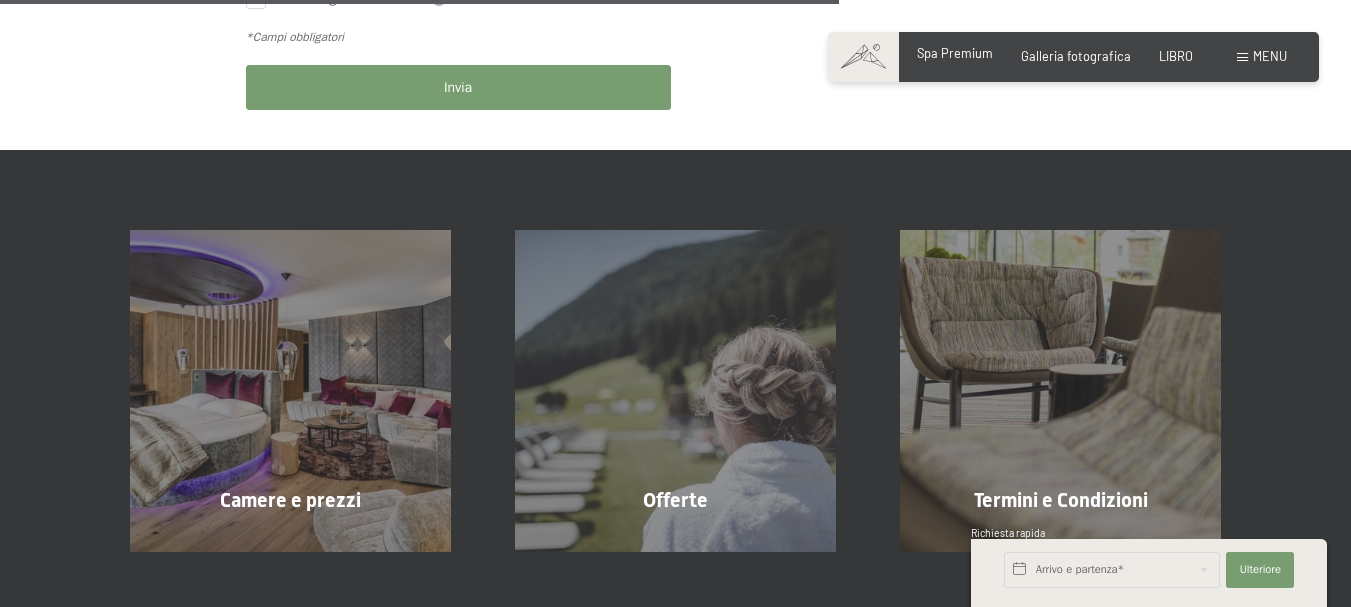 click on "Spa Premium" at bounding box center (955, 53) 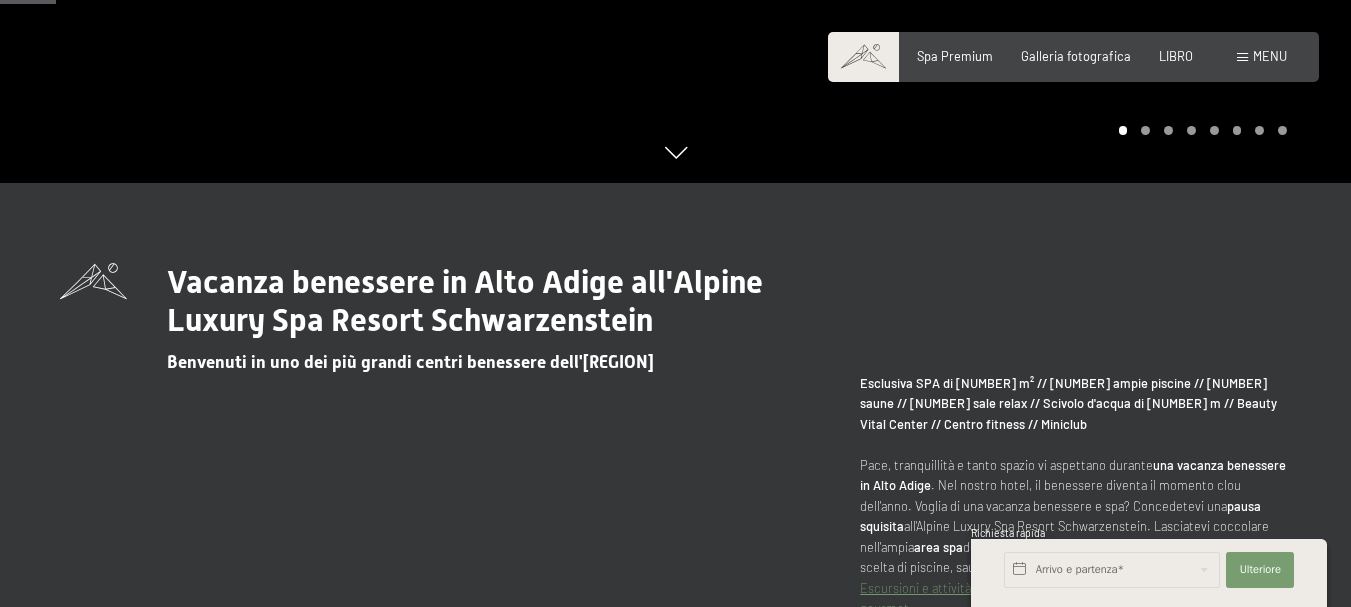scroll, scrollTop: 467, scrollLeft: 0, axis: vertical 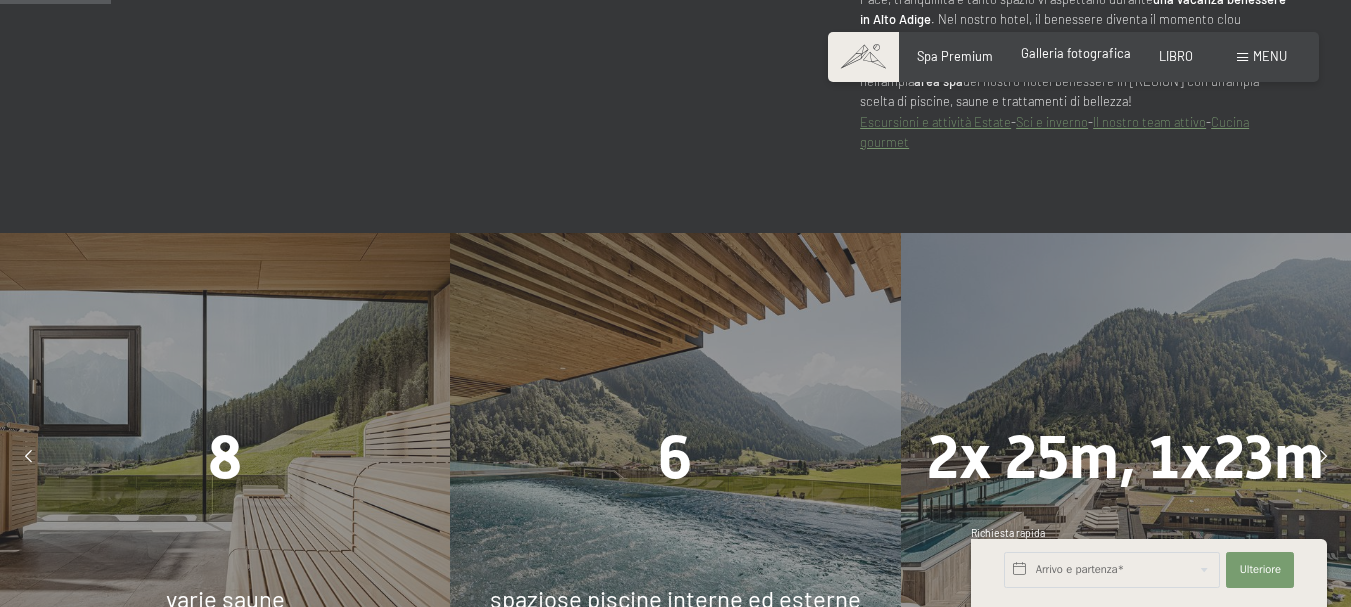 click on "Galleria fotografica" at bounding box center (1076, 53) 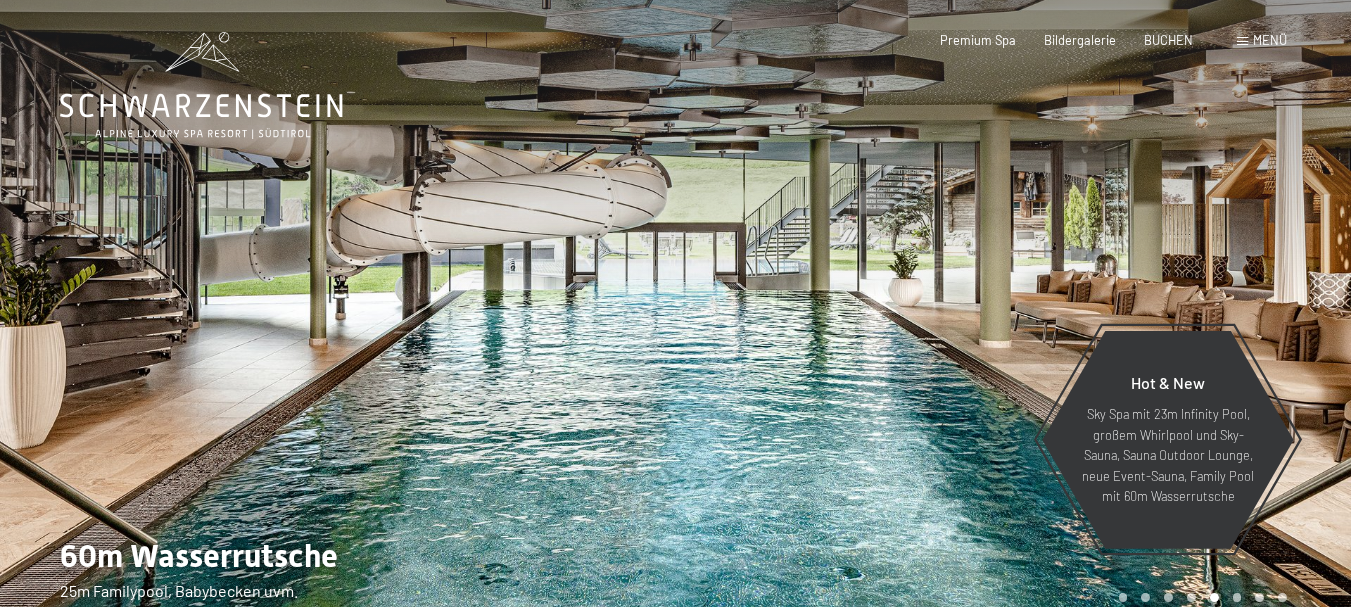 scroll, scrollTop: 0, scrollLeft: 0, axis: both 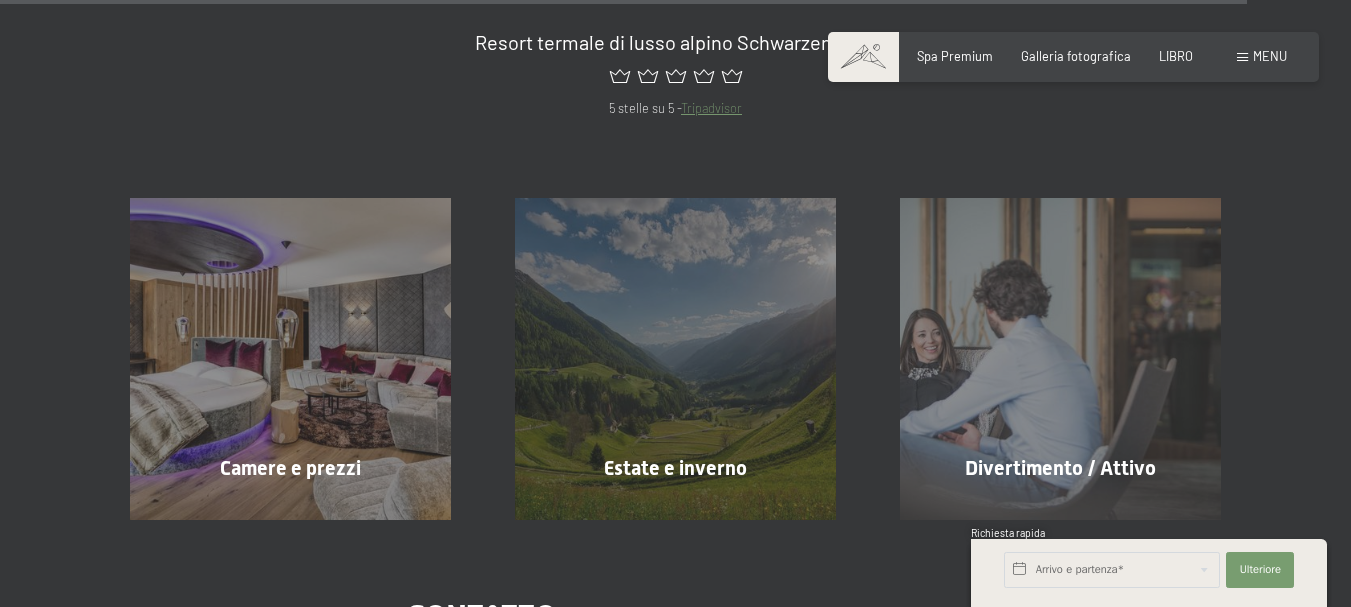 click on "menu" at bounding box center (1270, 56) 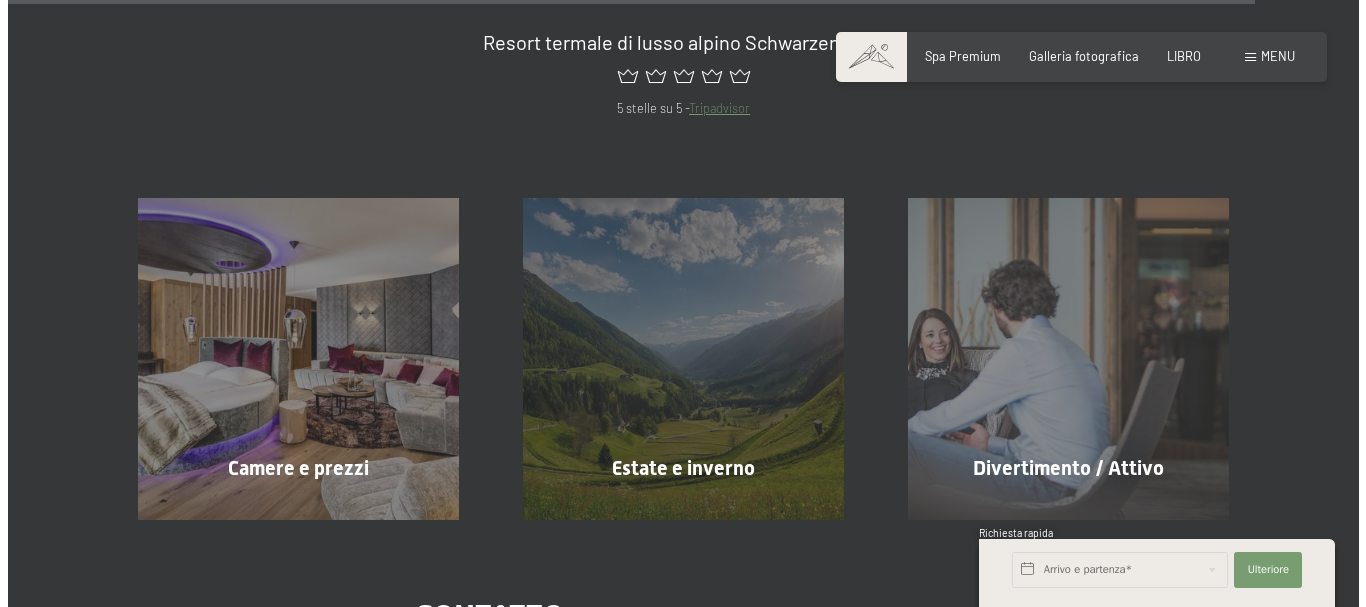scroll, scrollTop: 7224, scrollLeft: 0, axis: vertical 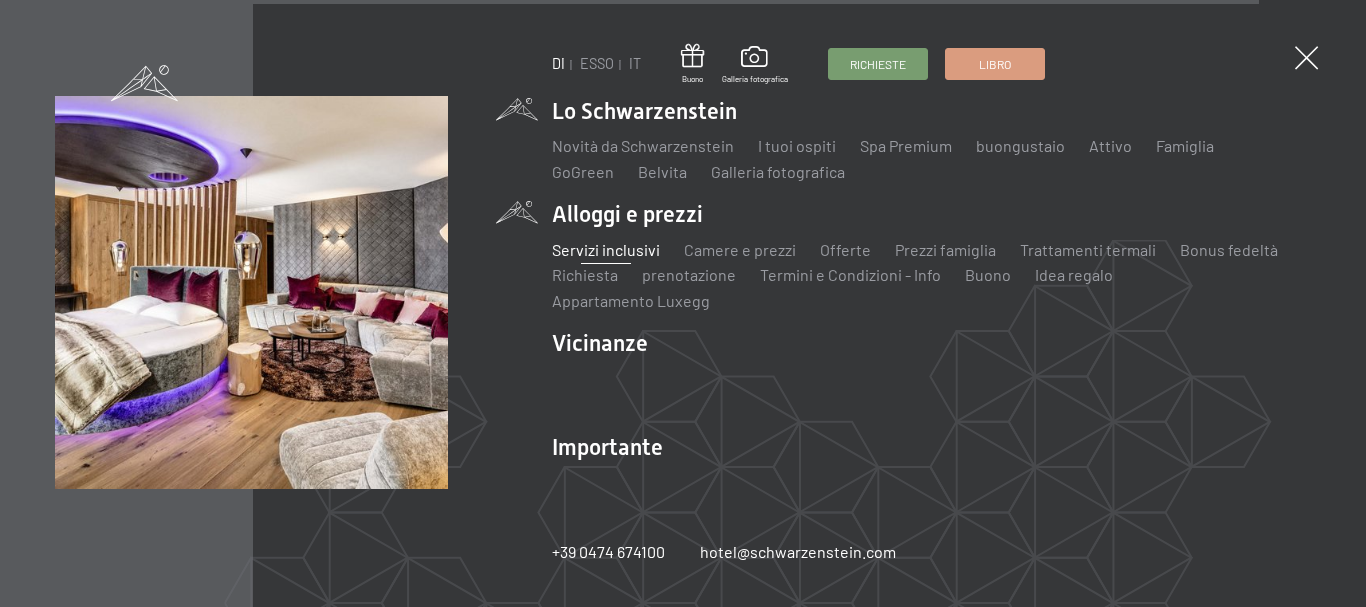 click on "Servizi inclusivi" at bounding box center (606, 249) 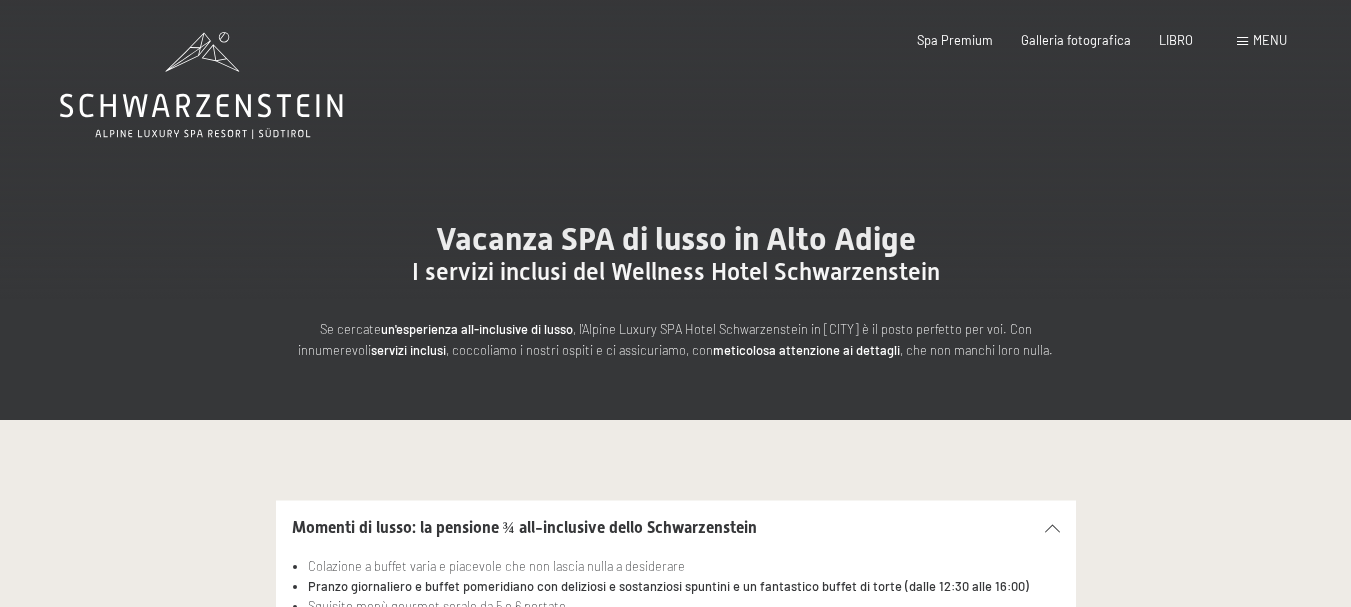 scroll, scrollTop: 0, scrollLeft: 0, axis: both 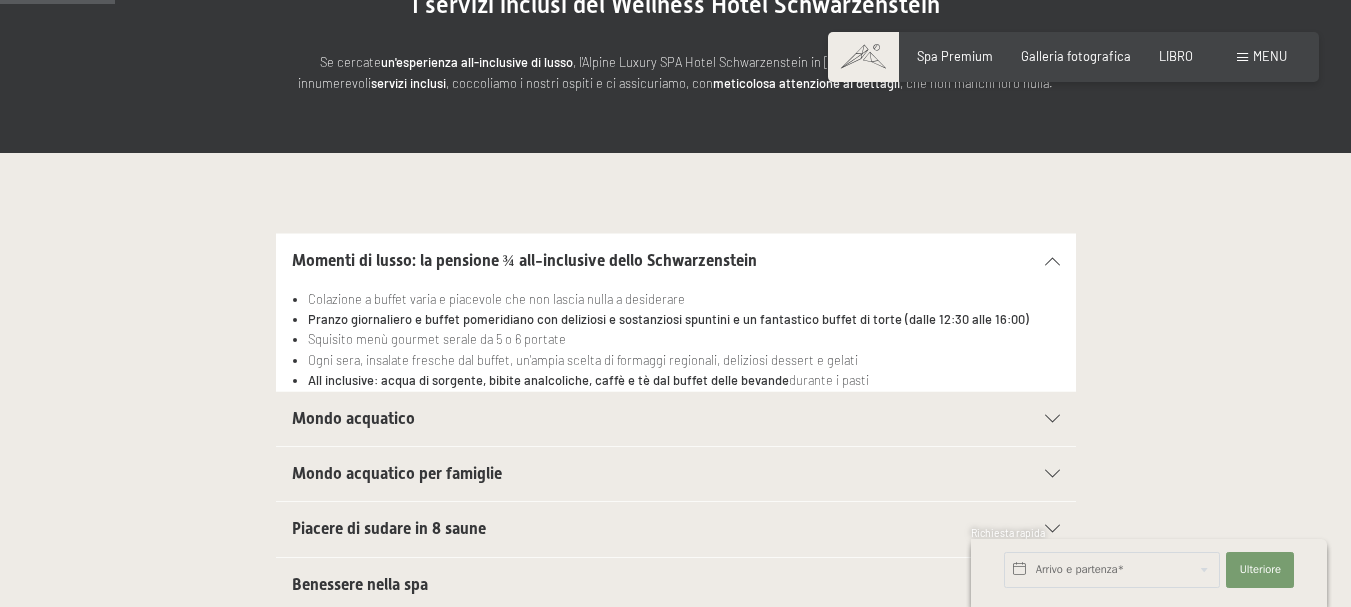 click at bounding box center (1052, 419) 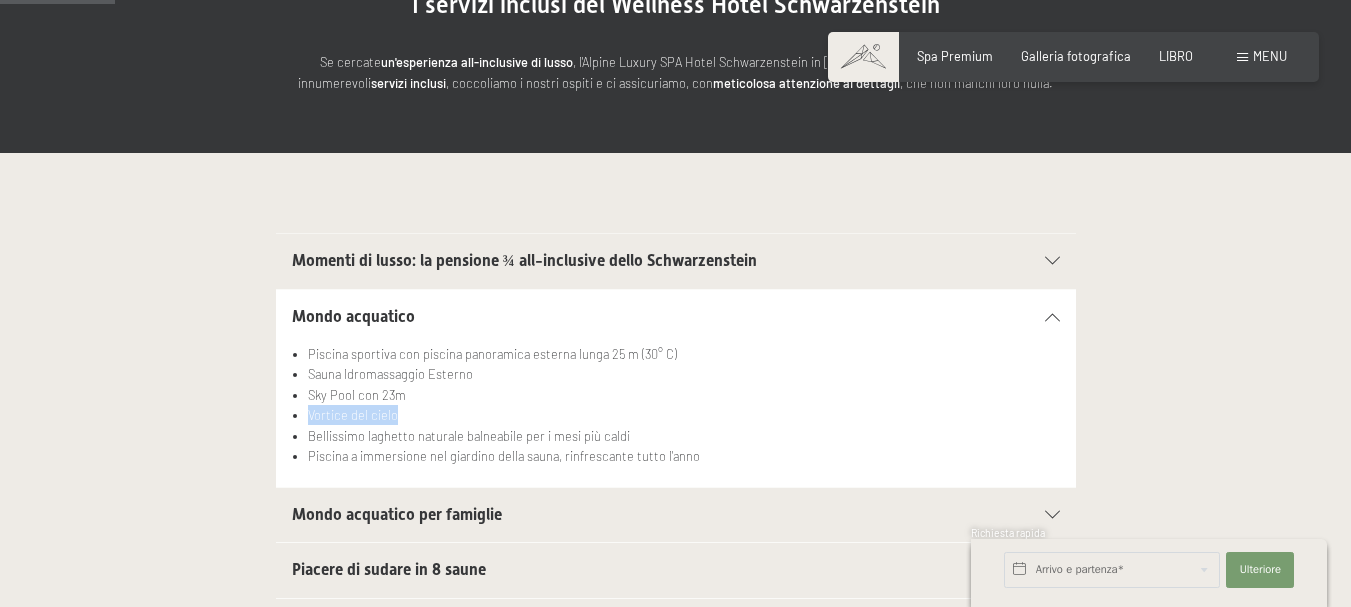 drag, startPoint x: 311, startPoint y: 421, endPoint x: 394, endPoint y: 422, distance: 83.00603 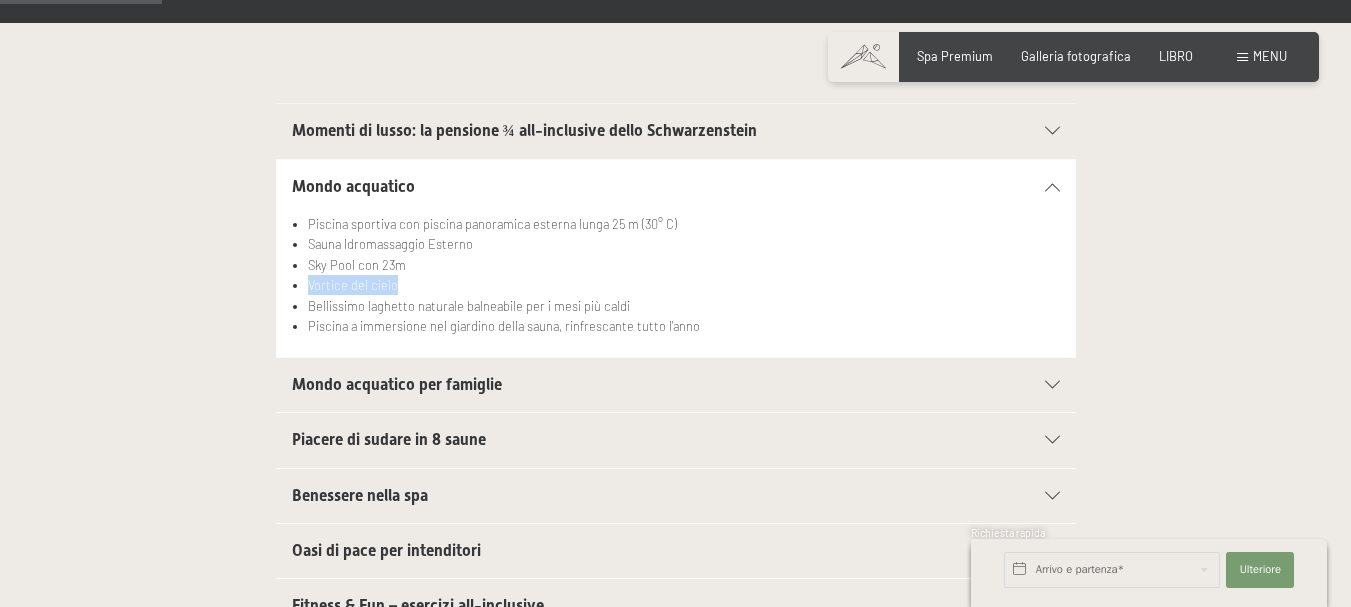 scroll, scrollTop: 400, scrollLeft: 0, axis: vertical 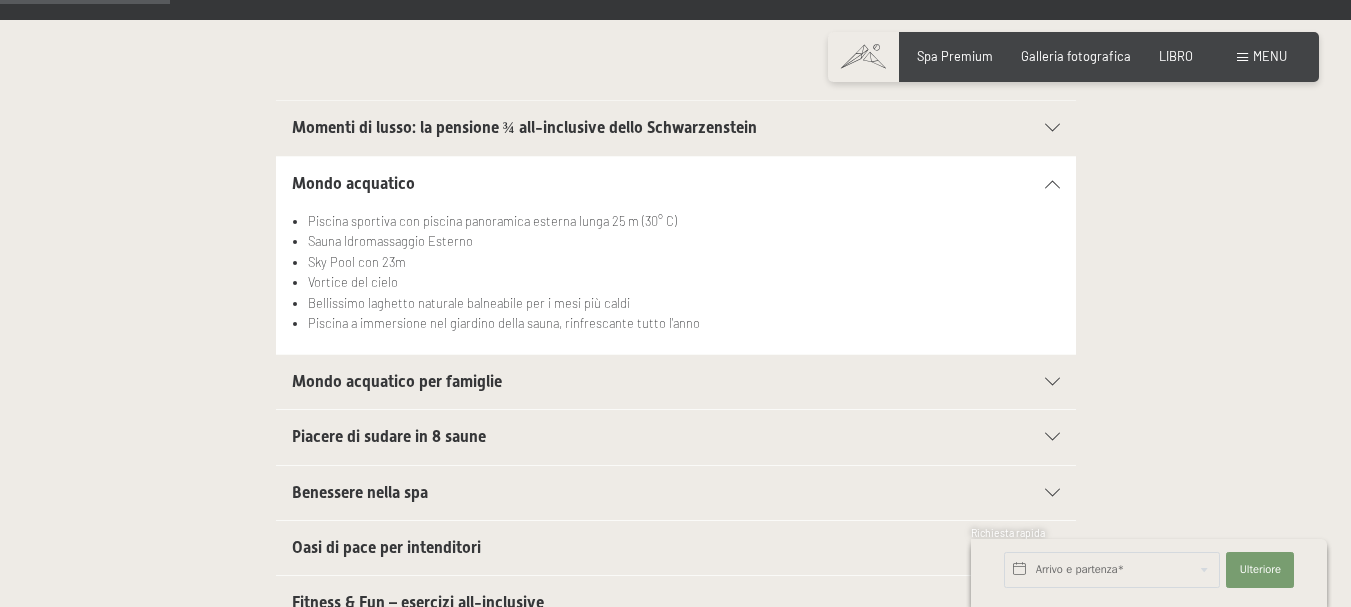 click at bounding box center [1052, 382] 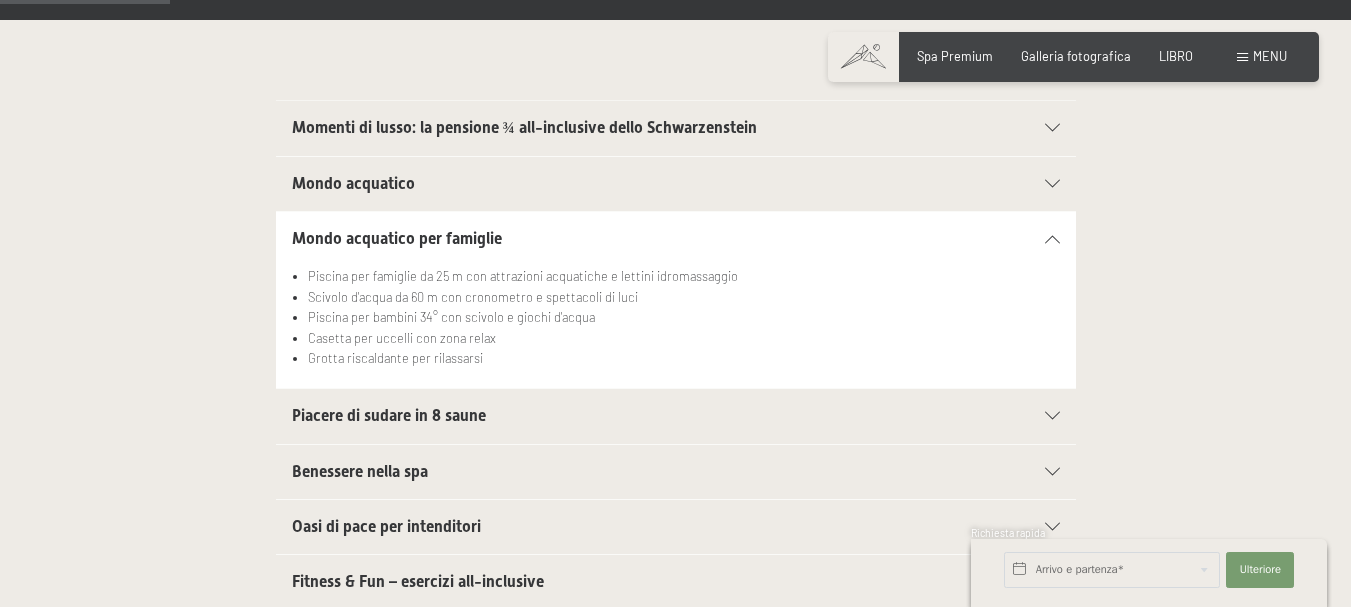 click at bounding box center [1052, 416] 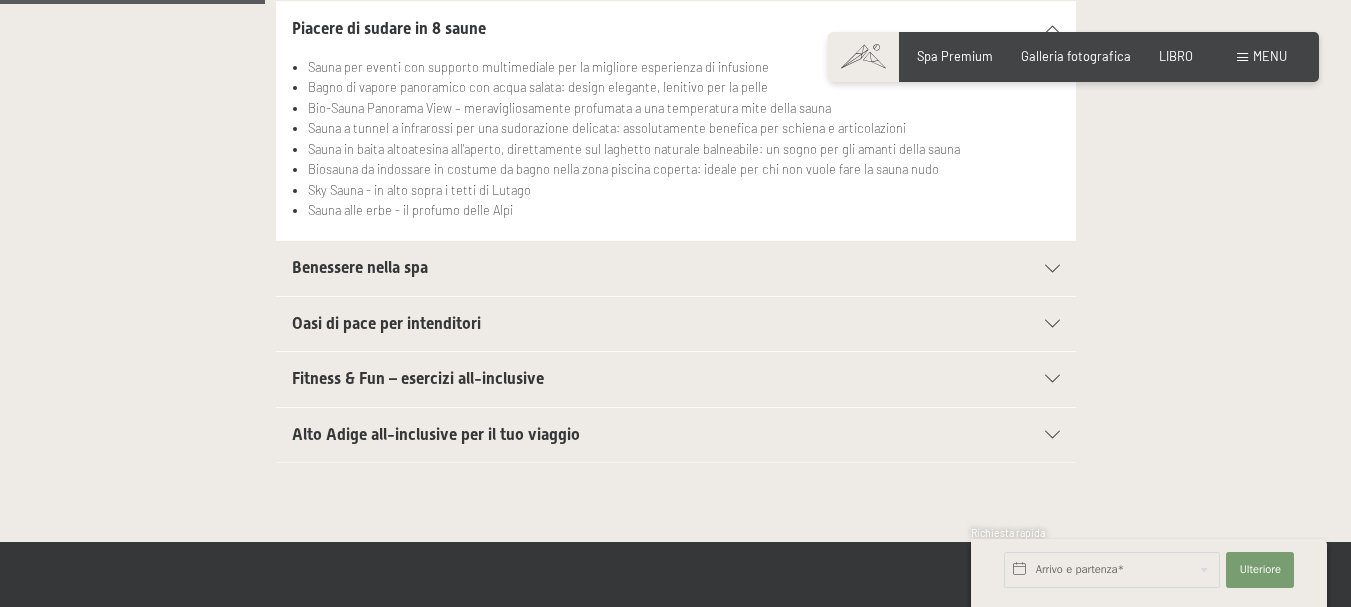 scroll, scrollTop: 667, scrollLeft: 0, axis: vertical 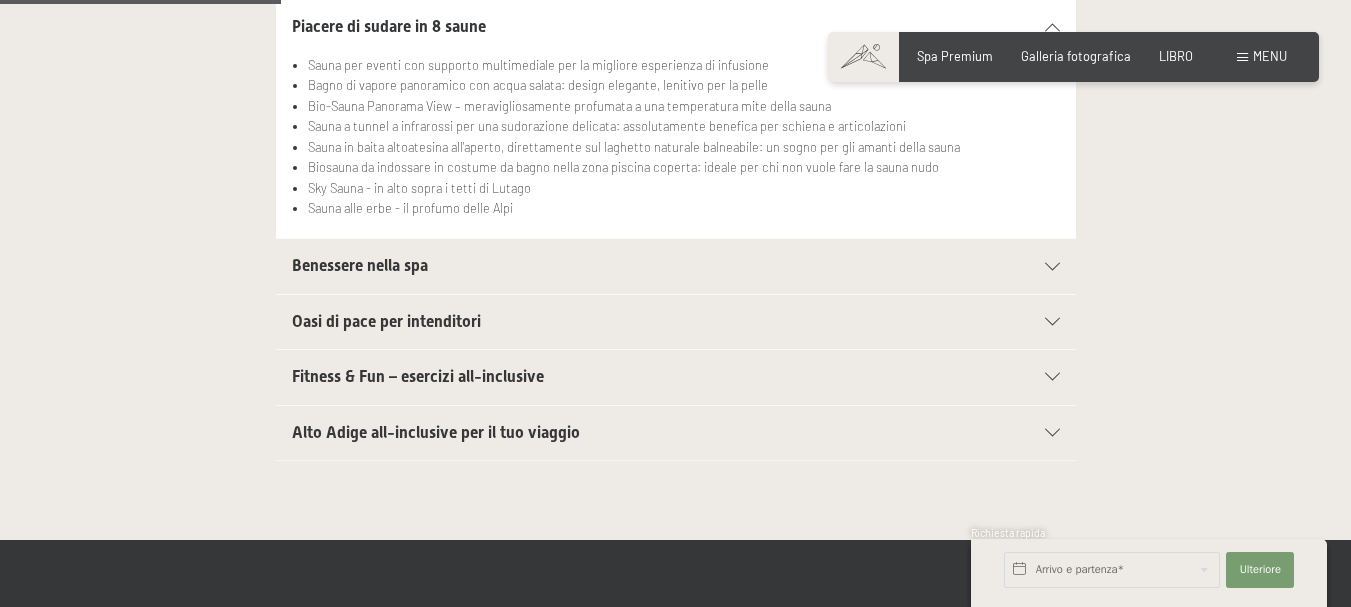 click on "Benessere nella spa" at bounding box center [676, 266] 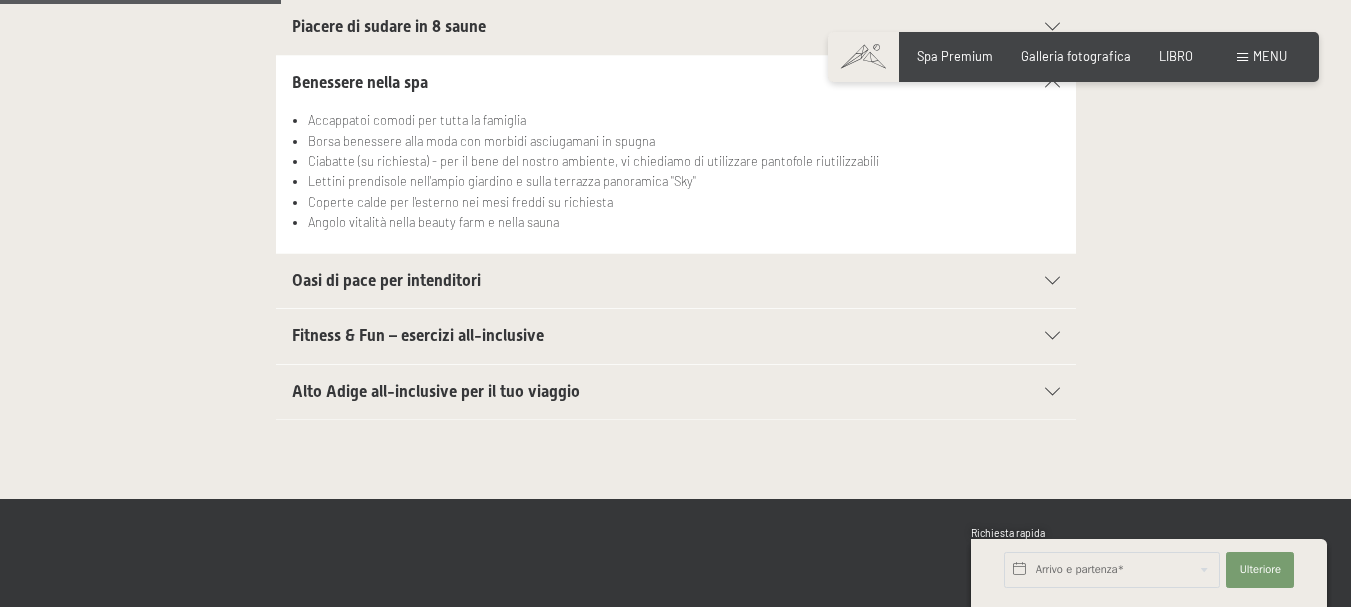 click at bounding box center [1052, 281] 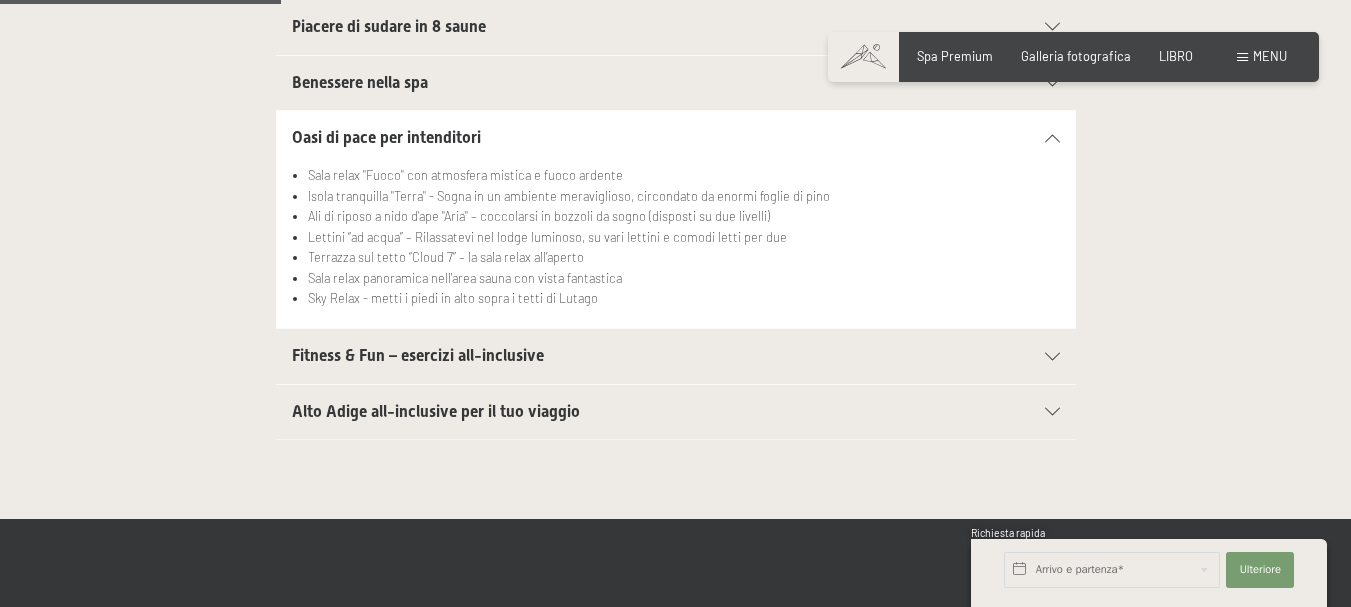 click on "Fitness & Fun – esercizi all-inclusive                       Ampia sala fitness con le più moderne attrezzature Precor e Technogym   Ampia sala fitness per yoga, pilates, stretching, ecc.   90 ore di programmi sportivi e di attività supervisionati in estate e 45 ore in inverno con i nostri animatori:  - Acquagym  - 3 infusioni di sauna al giorno  - Esercizi di rilassamento e stretching  - e molto altro ancora   Ampio programma di esercizi (all'aperto e al chiuso) con personal trainer certificati; programma disponibile in loco   Pacchetto escursioni: ti forniremo uno zaino, bastoncini da trekking e una mappa escursionistica!   Ampio centro di allenamento cardio ad alta tecnologia con nuove attrezzature all'avanguardia e consigli del nostro Vital Team" at bounding box center [676, 356] 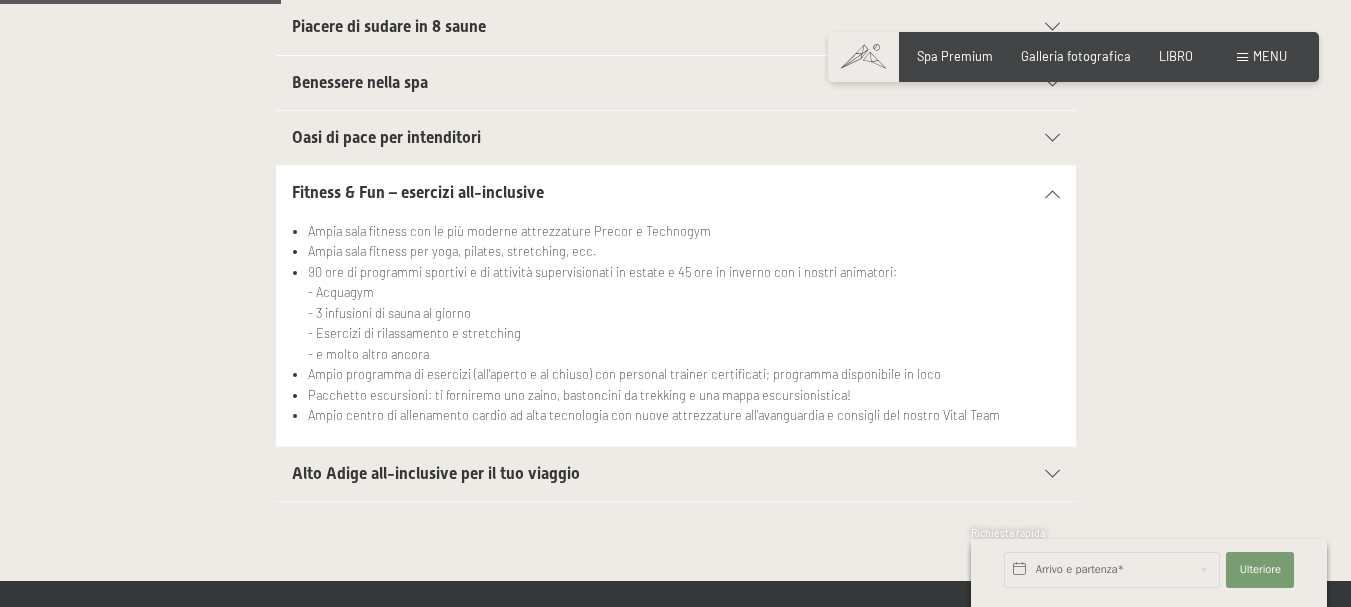 click at bounding box center [1052, 474] 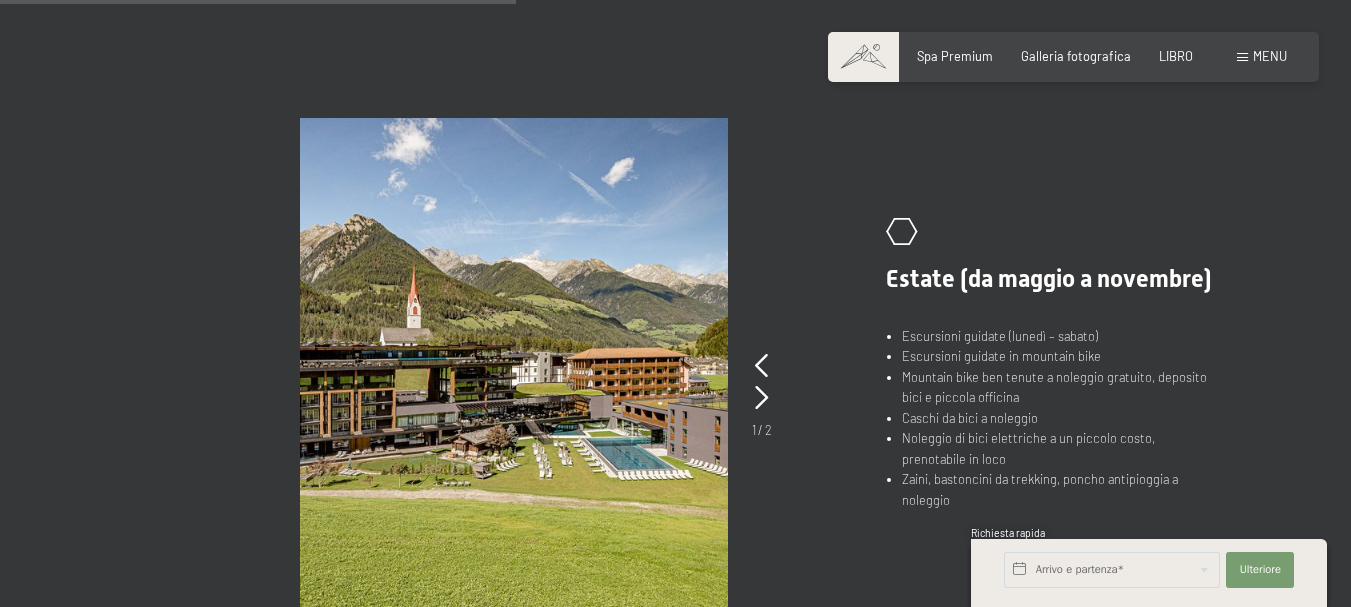scroll, scrollTop: 1200, scrollLeft: 0, axis: vertical 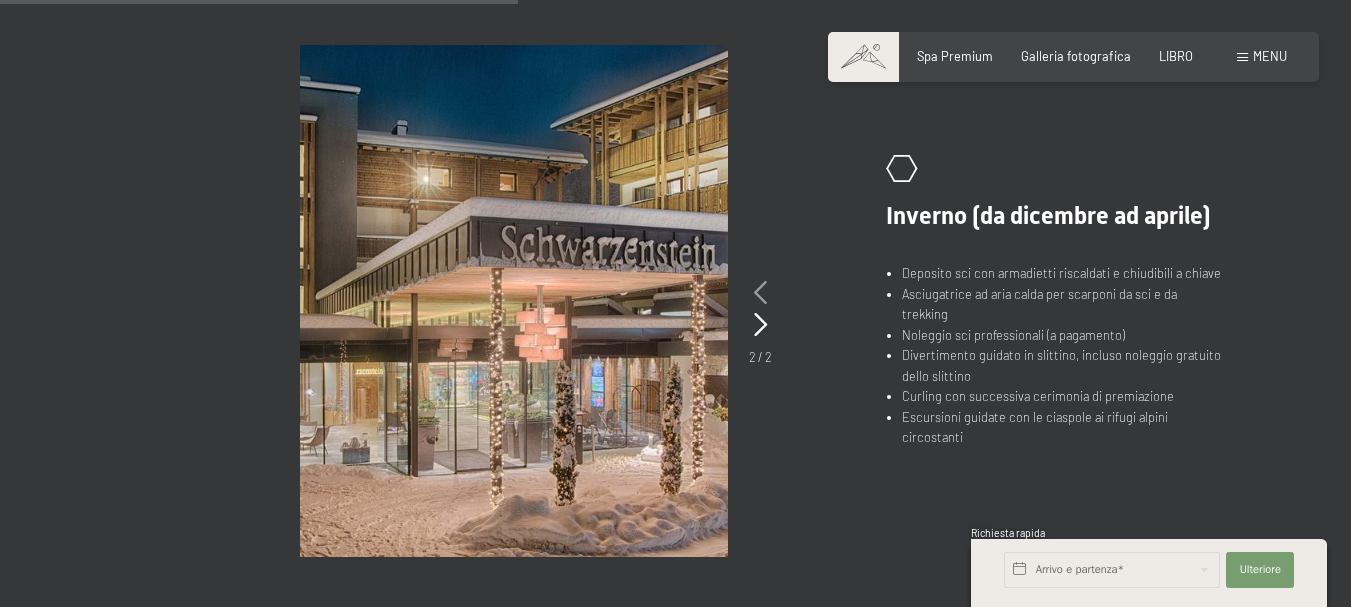 click at bounding box center [760, 293] 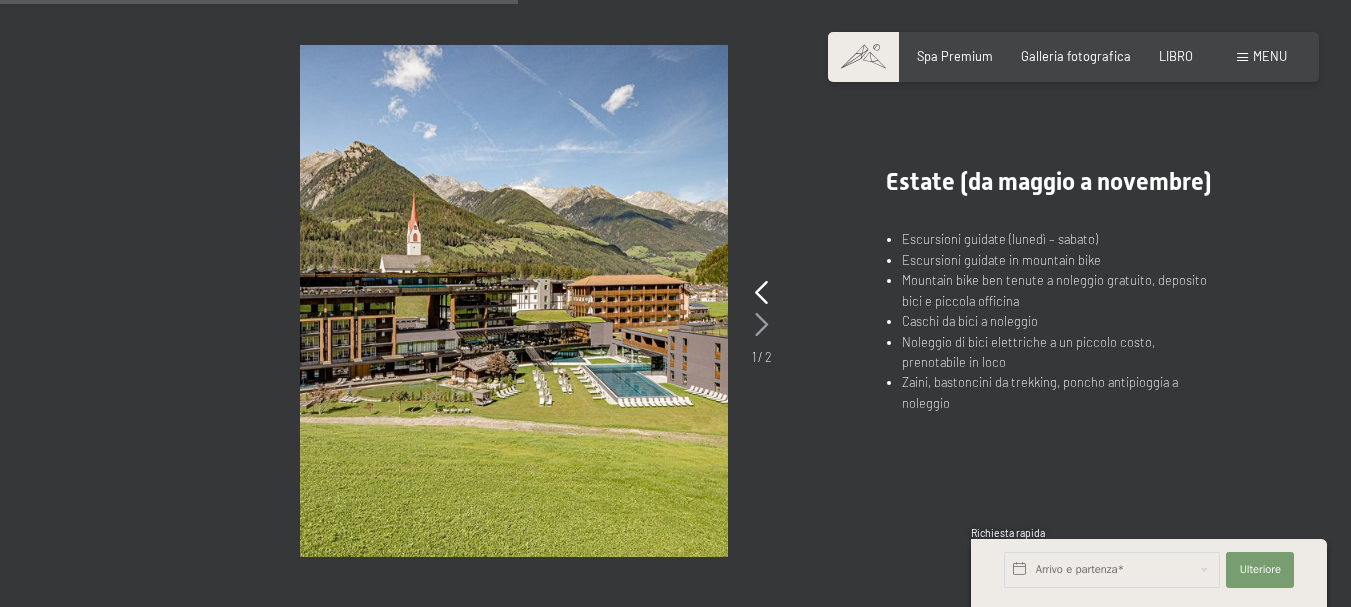 click at bounding box center [761, 325] 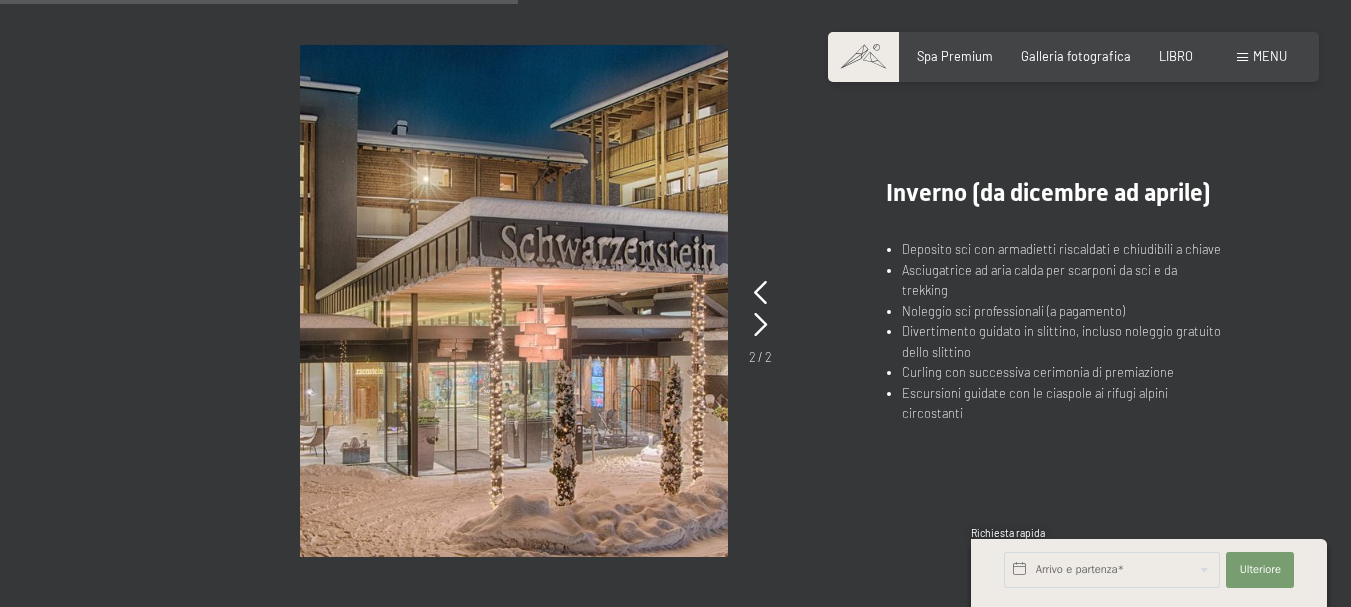 click on "2    /   2" at bounding box center [760, 322] 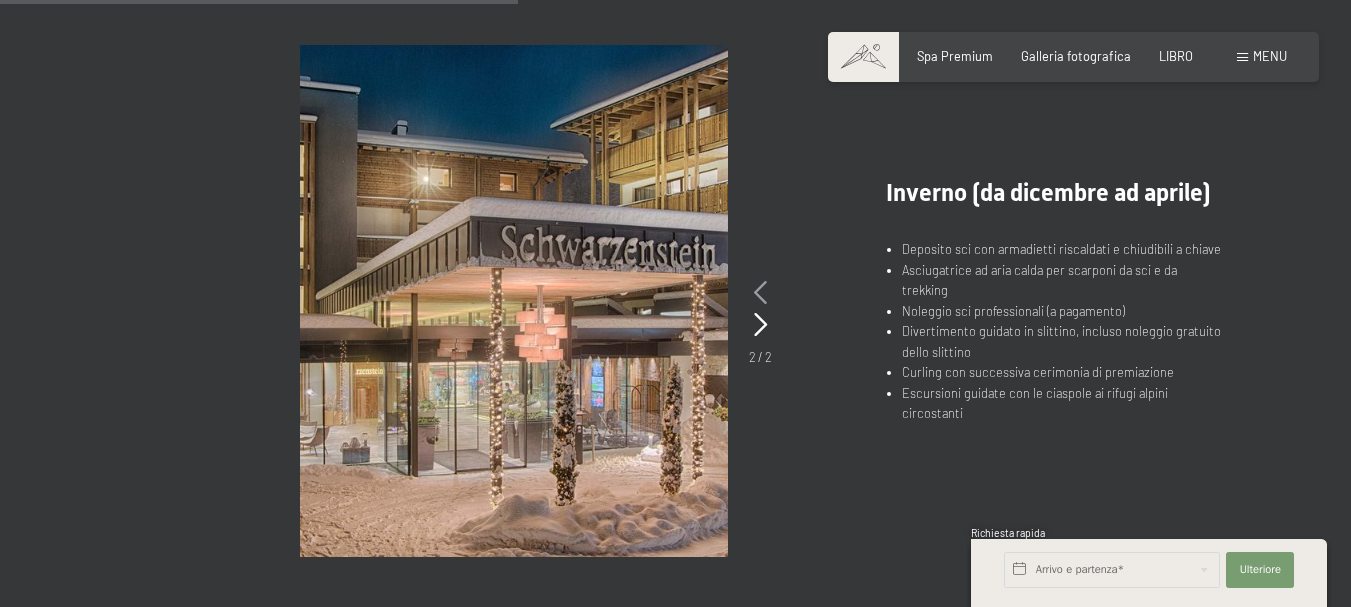 click at bounding box center [760, 293] 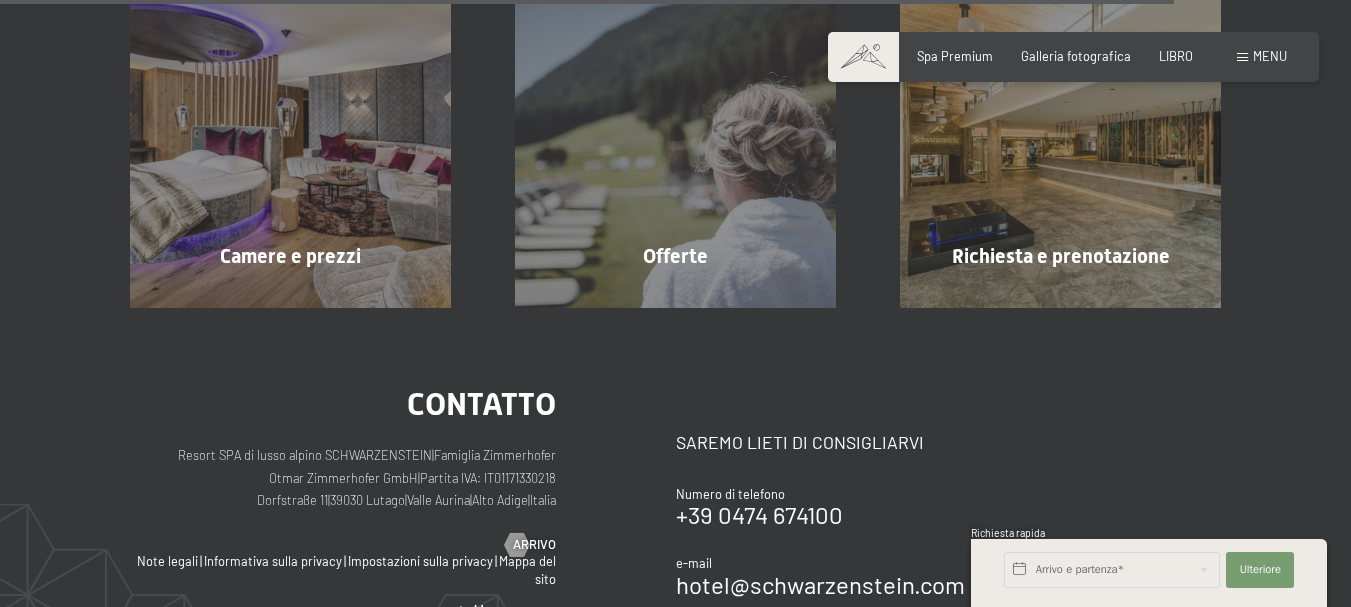scroll, scrollTop: 2800, scrollLeft: 0, axis: vertical 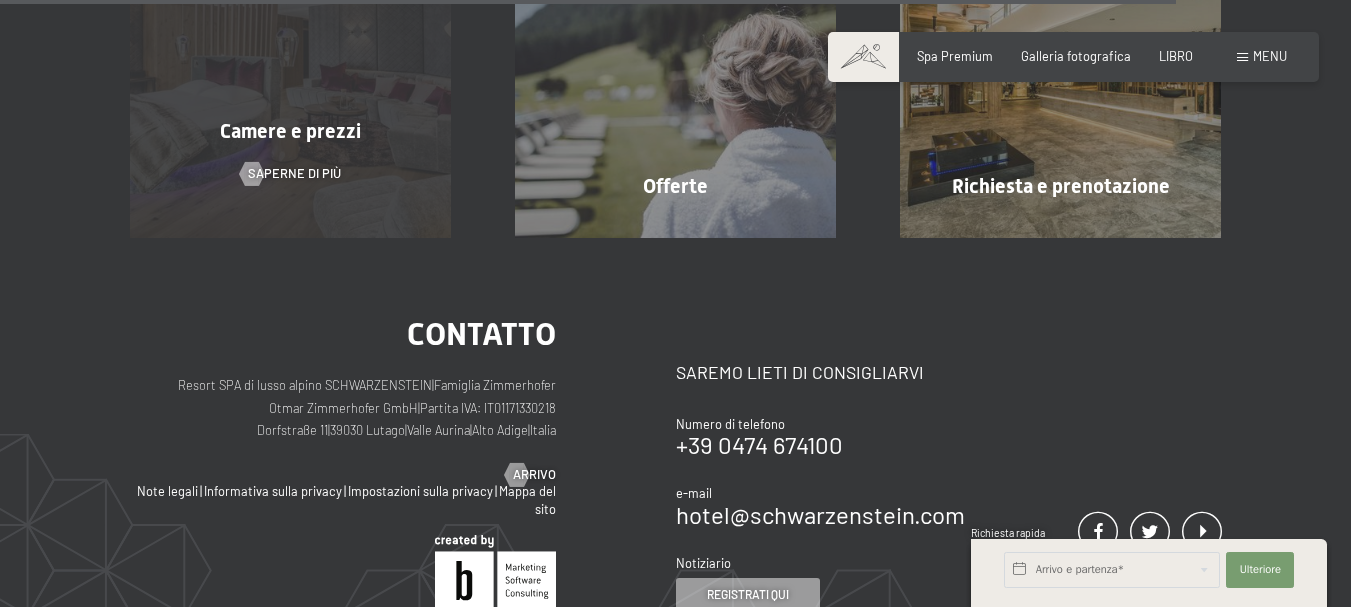 click on "Camere e prezzi           Saperne di più" at bounding box center [290, 77] 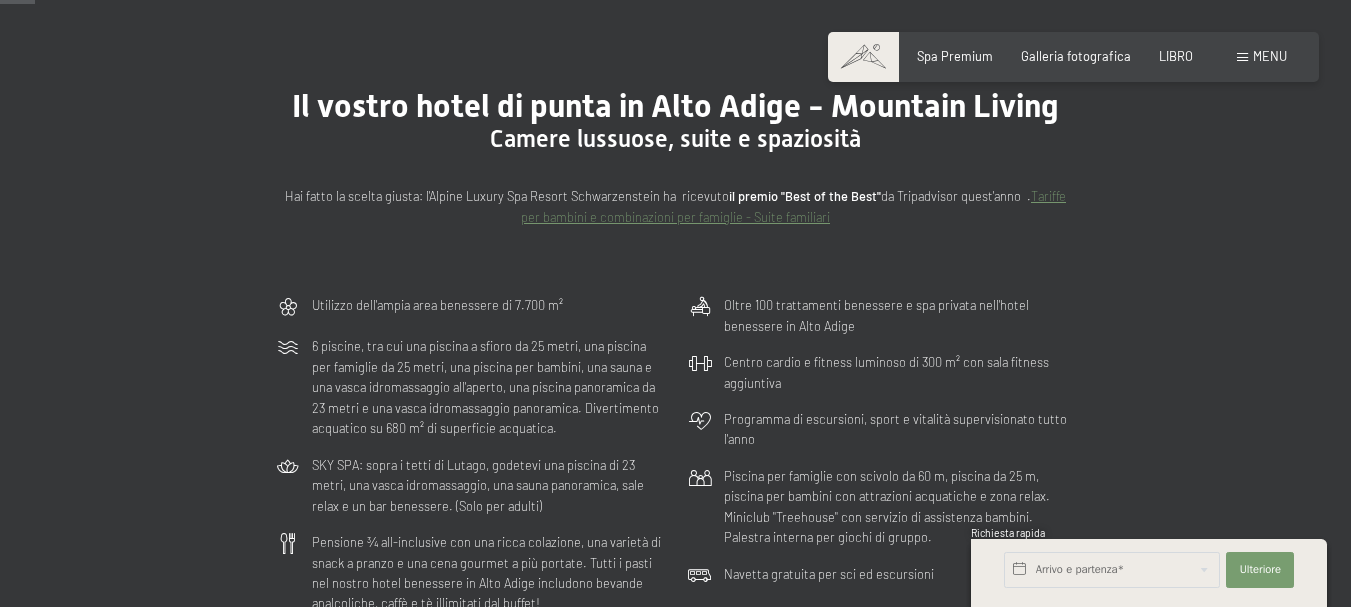 scroll, scrollTop: 133, scrollLeft: 0, axis: vertical 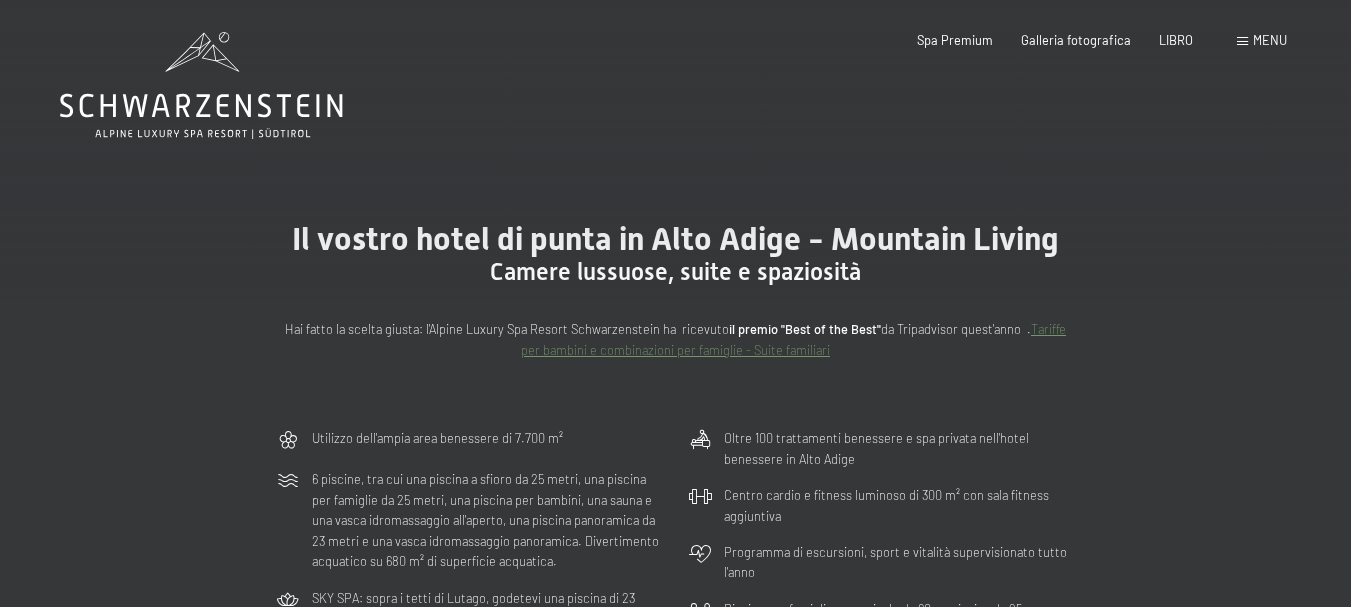 click on "Tariffe per bambini e combinazioni per famiglie - Suite familiari" at bounding box center (793, 339) 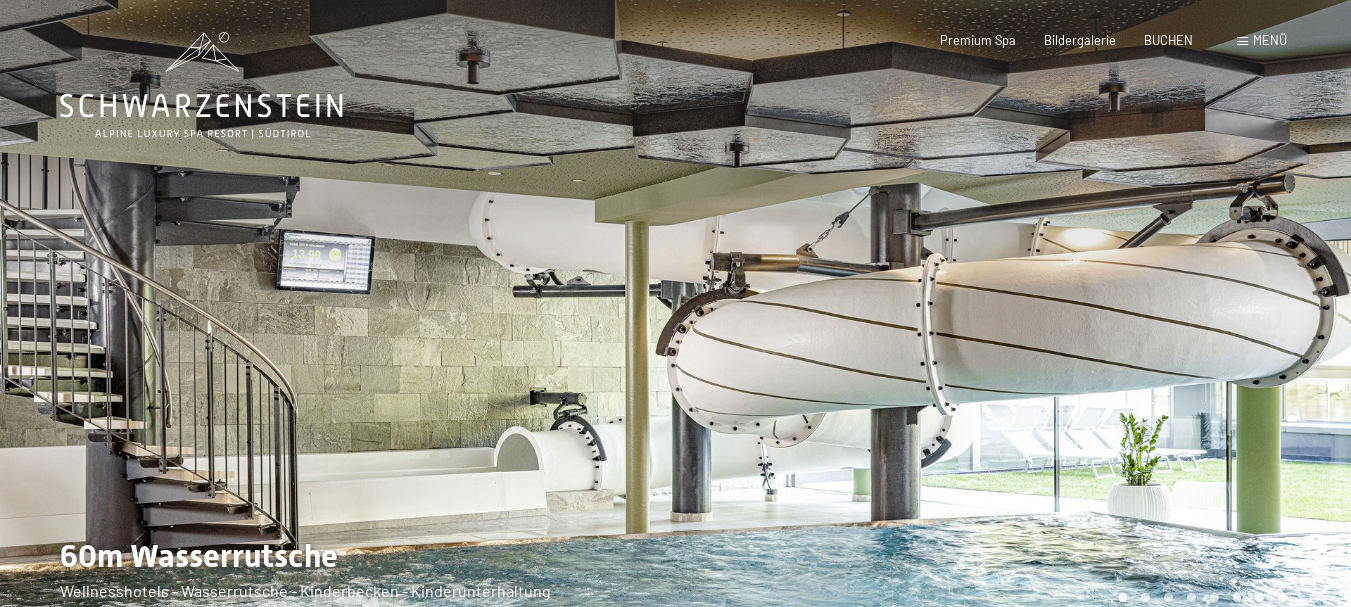 scroll, scrollTop: 0, scrollLeft: 0, axis: both 